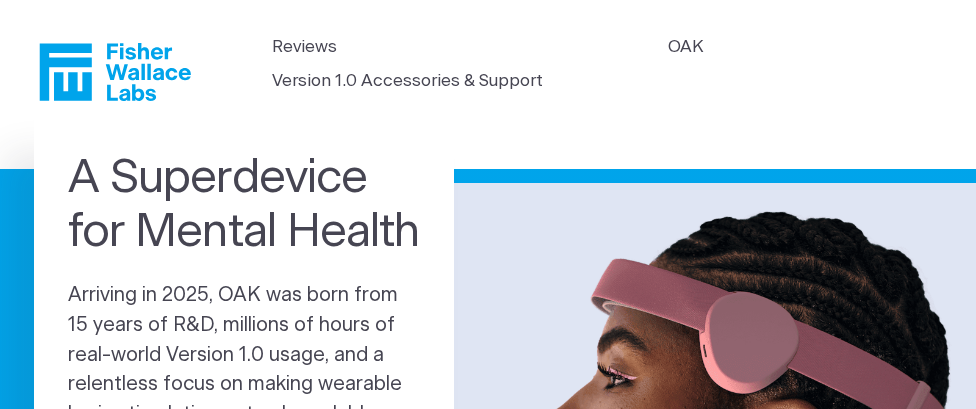 scroll, scrollTop: 209, scrollLeft: 0, axis: vertical 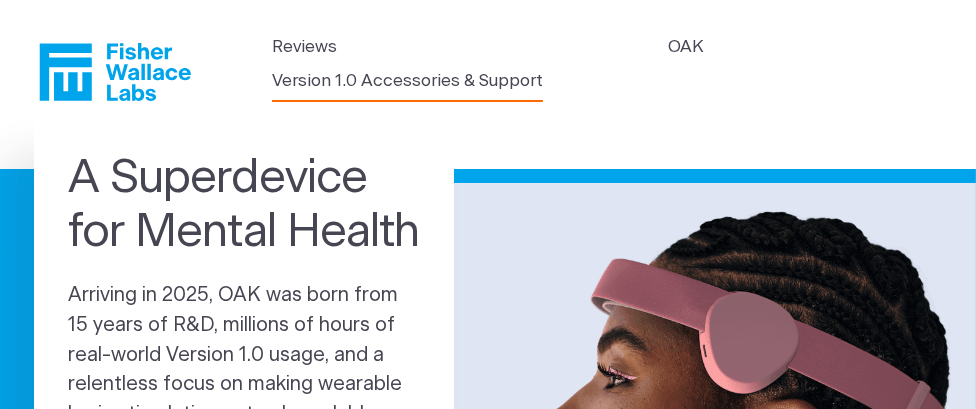 click on "Version 1.0 Accessories & Support" at bounding box center [407, 81] 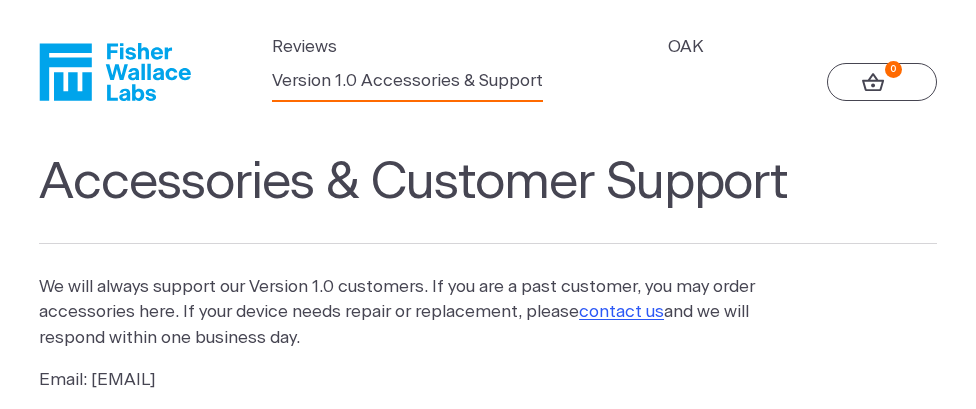 scroll, scrollTop: 102, scrollLeft: 0, axis: vertical 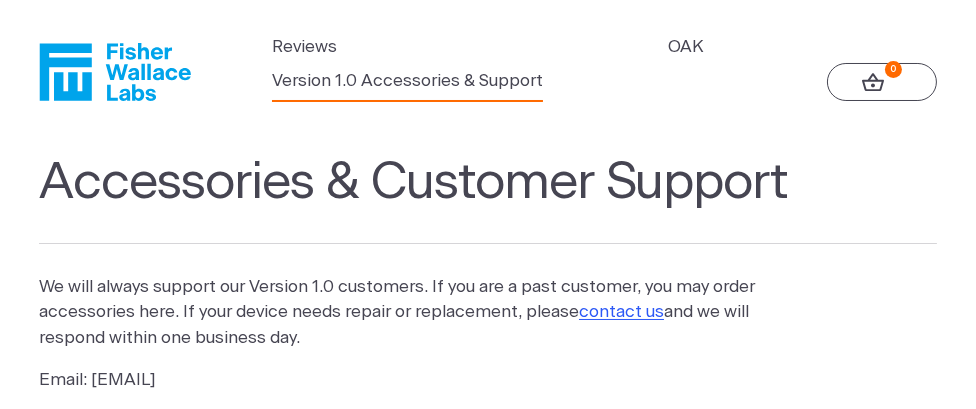 click 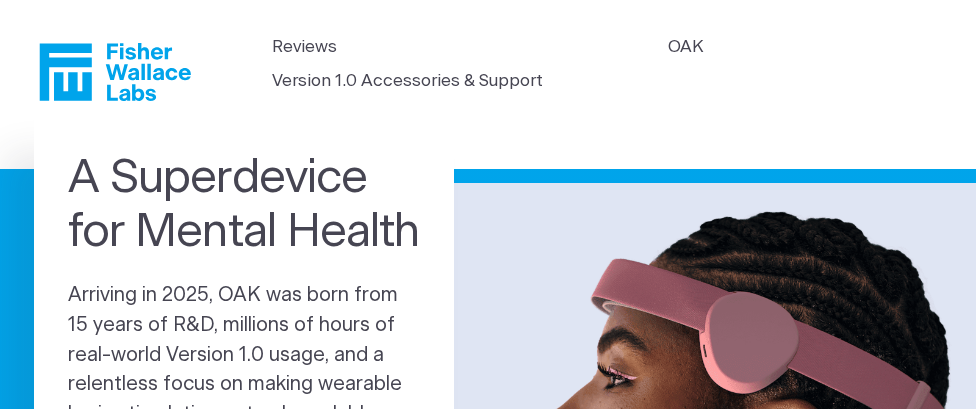 scroll, scrollTop: 0, scrollLeft: 0, axis: both 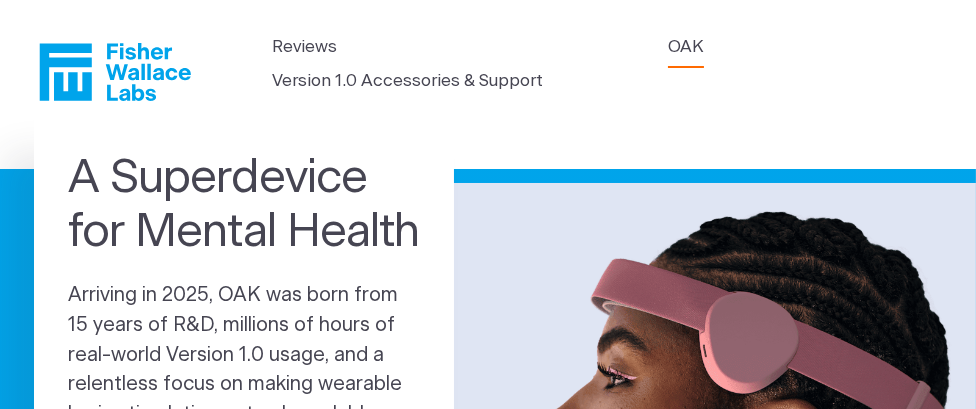 click on "OAK" at bounding box center (686, 47) 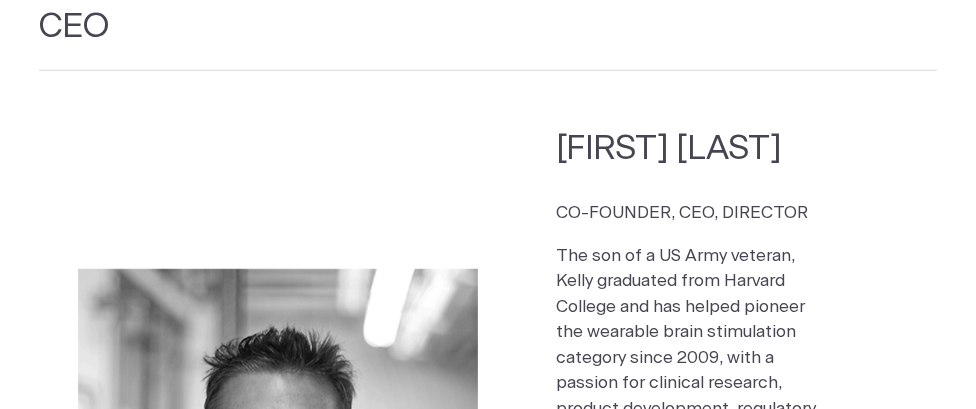 scroll, scrollTop: 1980, scrollLeft: 0, axis: vertical 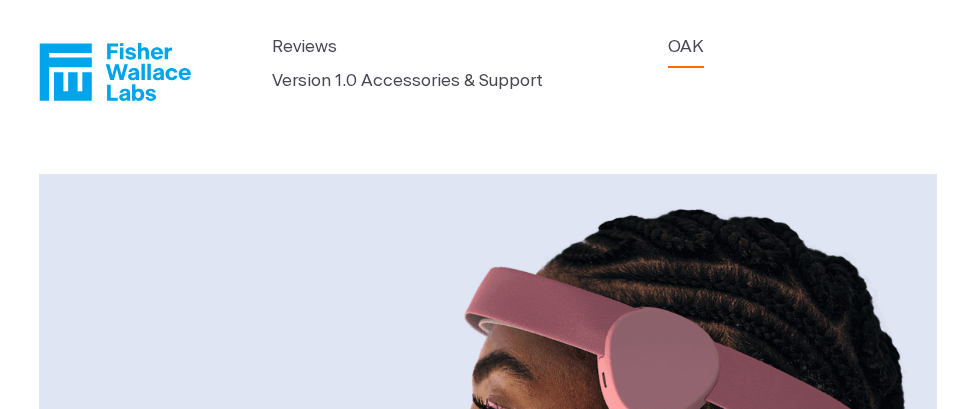 click 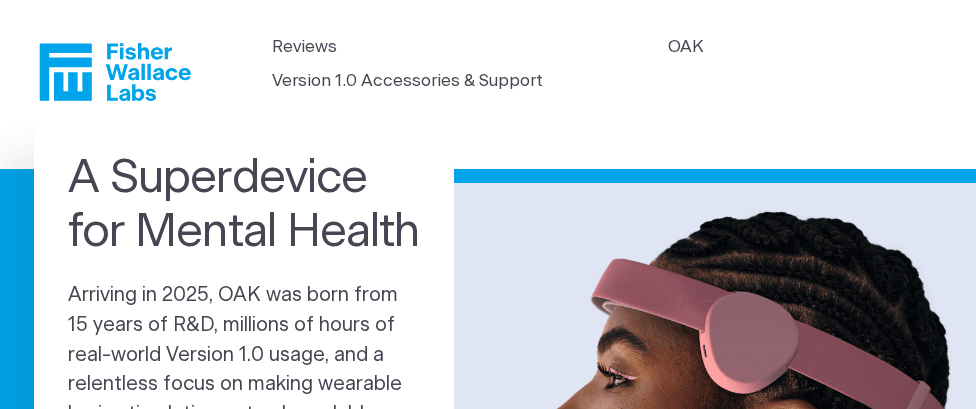 scroll, scrollTop: 0, scrollLeft: 0, axis: both 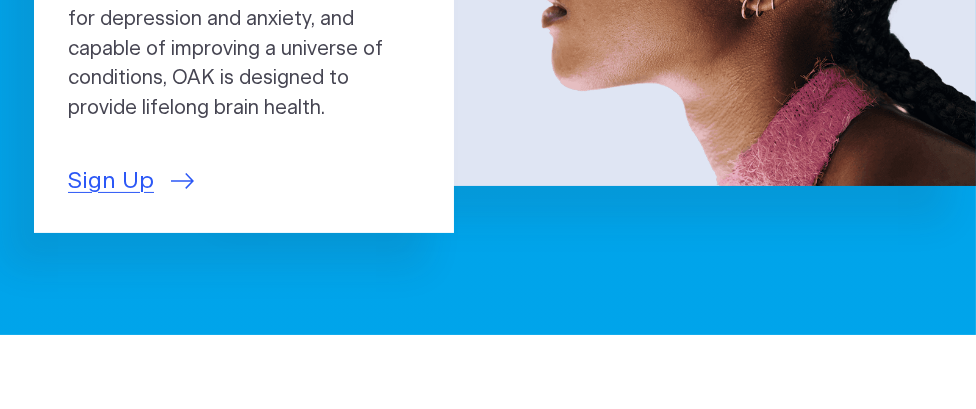 click on "A Superdevice for Mental Health
Arriving in 2025, OAK was born from 15 years of R&D, millions of hours of real-world Version 1.0 usage, and a relentless focus on making wearable brain stimulation not only scalable, but desirable. Proven as the most rapid self-administered treatment for depression and anxiety, and capable of improving a universe of conditions, OAK is designed to provide lifelong brain health.
Sign Up" at bounding box center [244, -68] 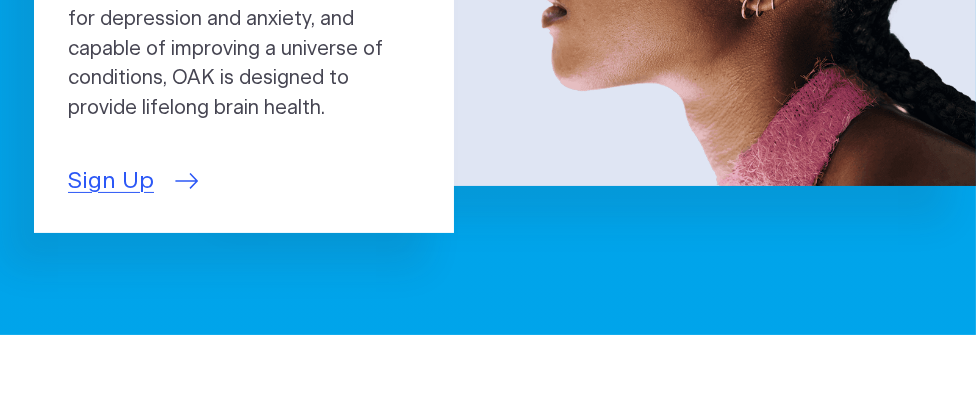 click on "Sign Up" at bounding box center [111, 181] 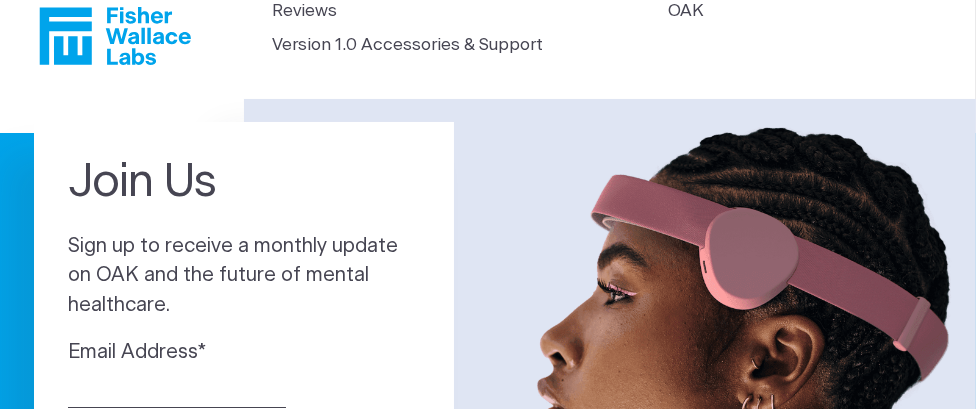 scroll, scrollTop: 0, scrollLeft: 0, axis: both 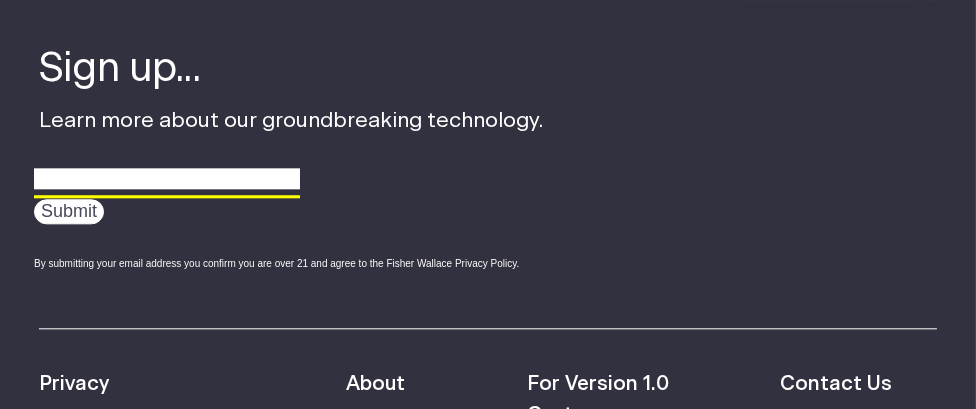 click at bounding box center (167, 179) 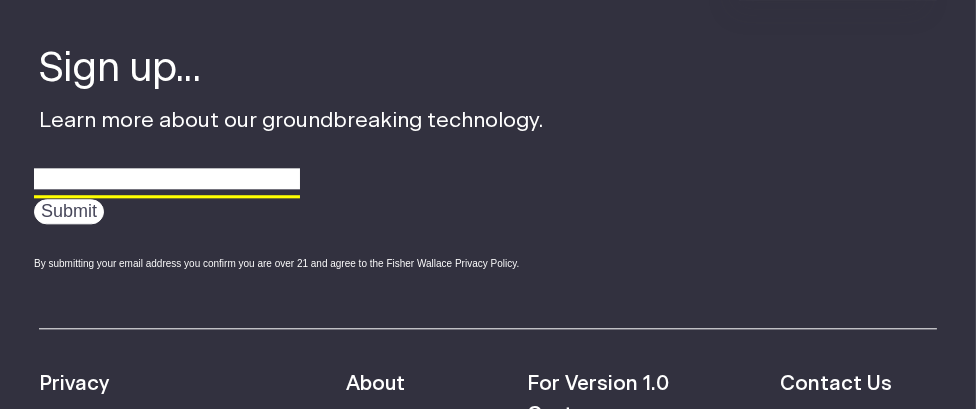 type on "[EMAIL]" 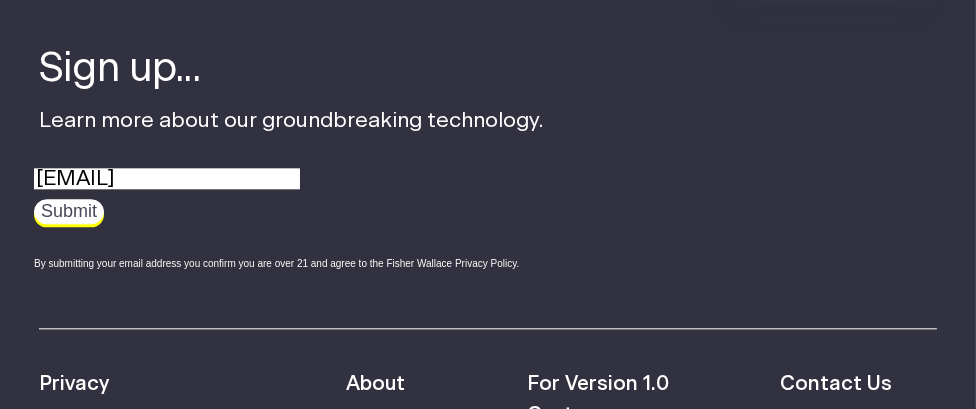 click on "Submit" at bounding box center [69, 211] 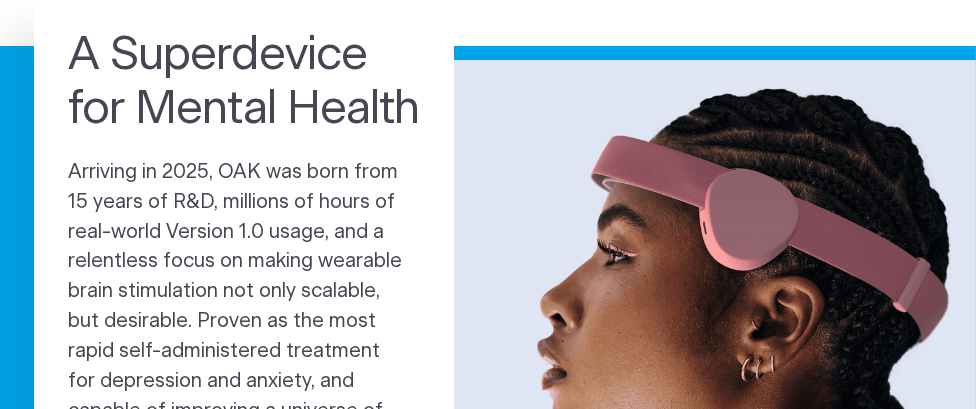 scroll, scrollTop: 126, scrollLeft: 0, axis: vertical 